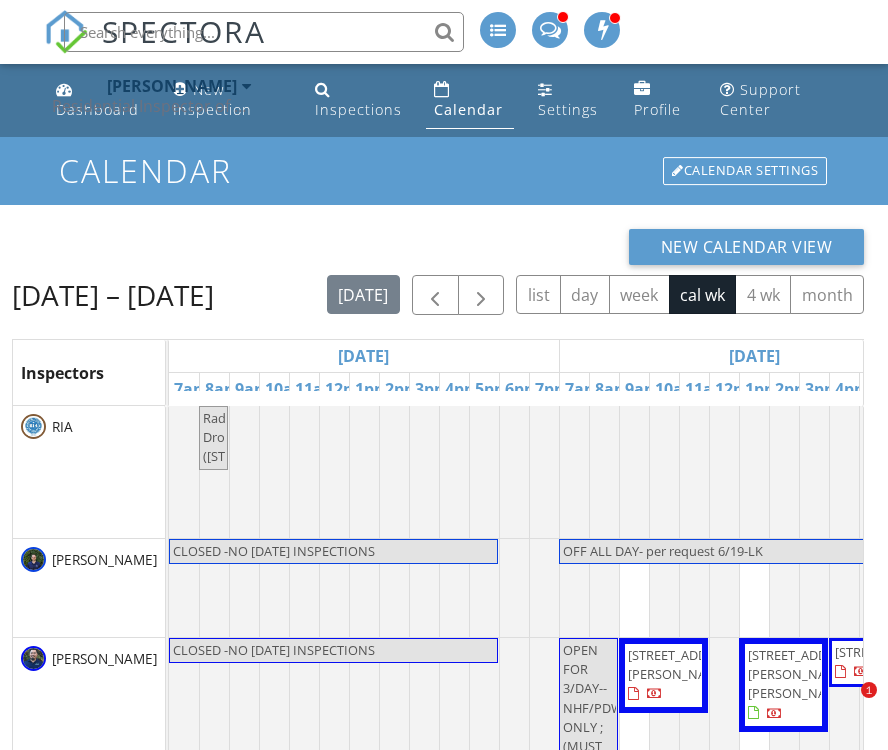 scroll, scrollTop: 286, scrollLeft: 0, axis: vertical 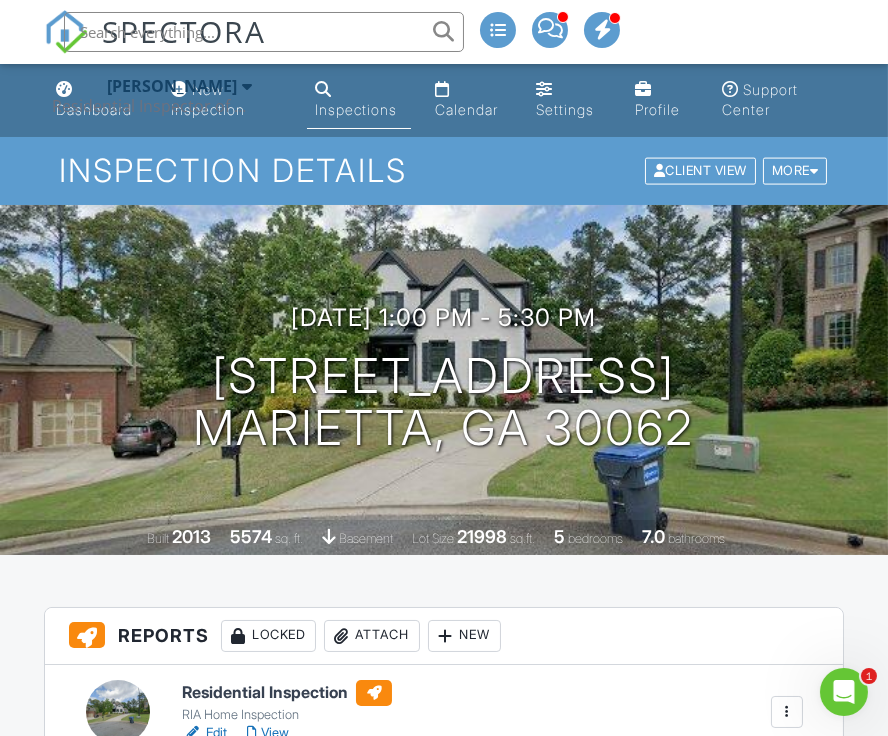click at bounding box center [264, 32] 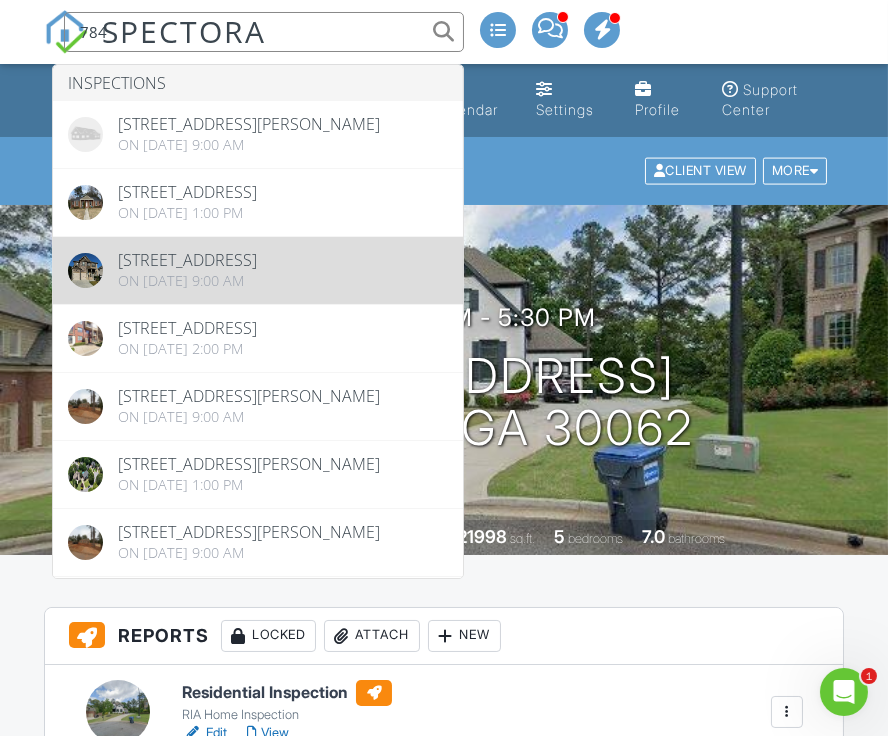type on "784" 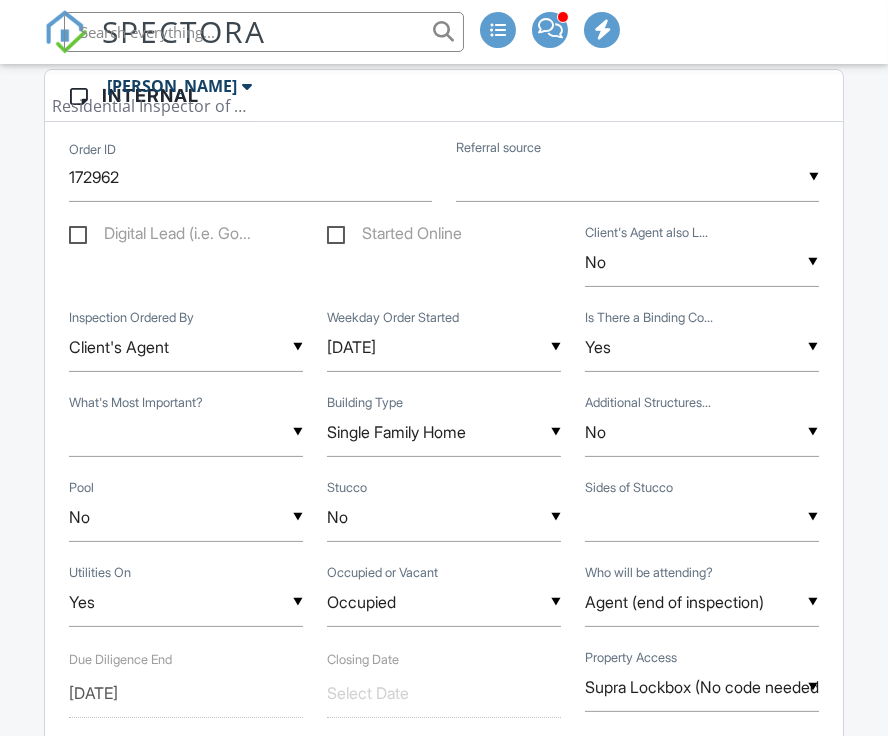scroll, scrollTop: 800, scrollLeft: 0, axis: vertical 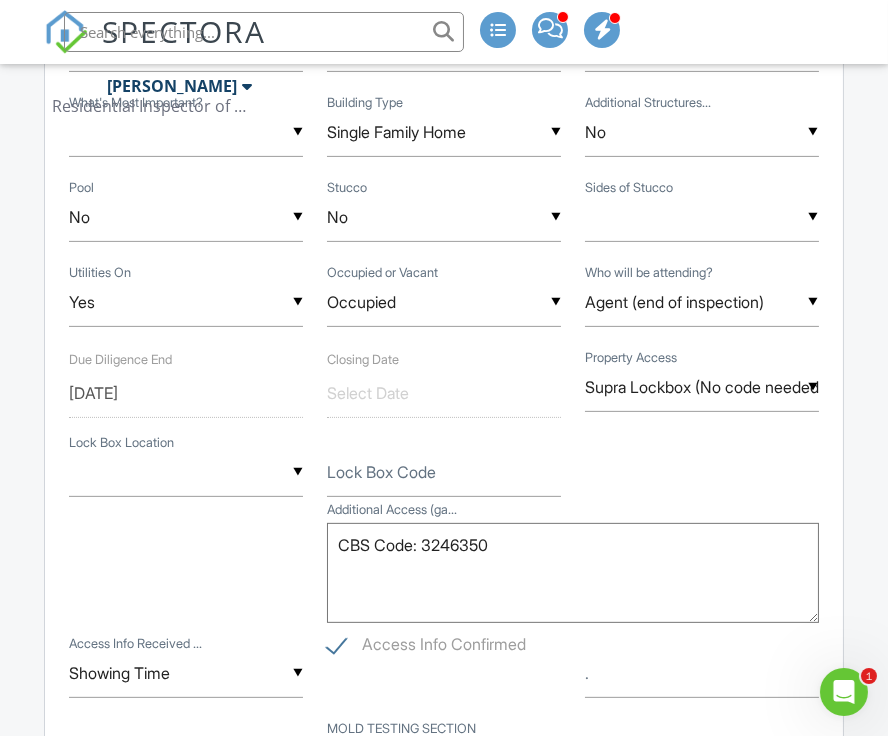 click on "Due Diligence End
07/17/2025" at bounding box center [186, 382] 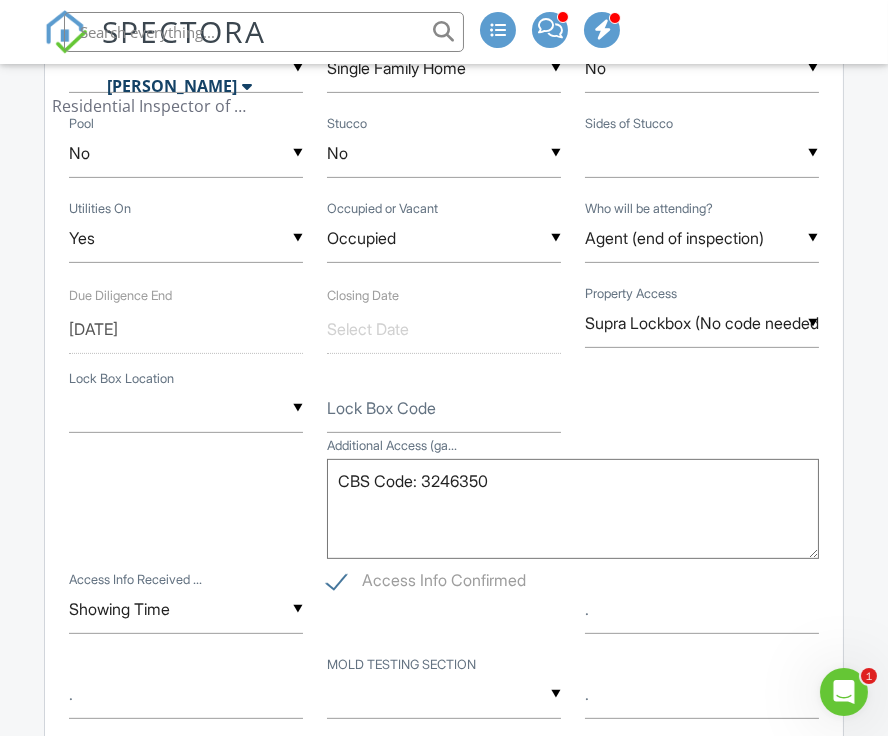 scroll, scrollTop: 1300, scrollLeft: 0, axis: vertical 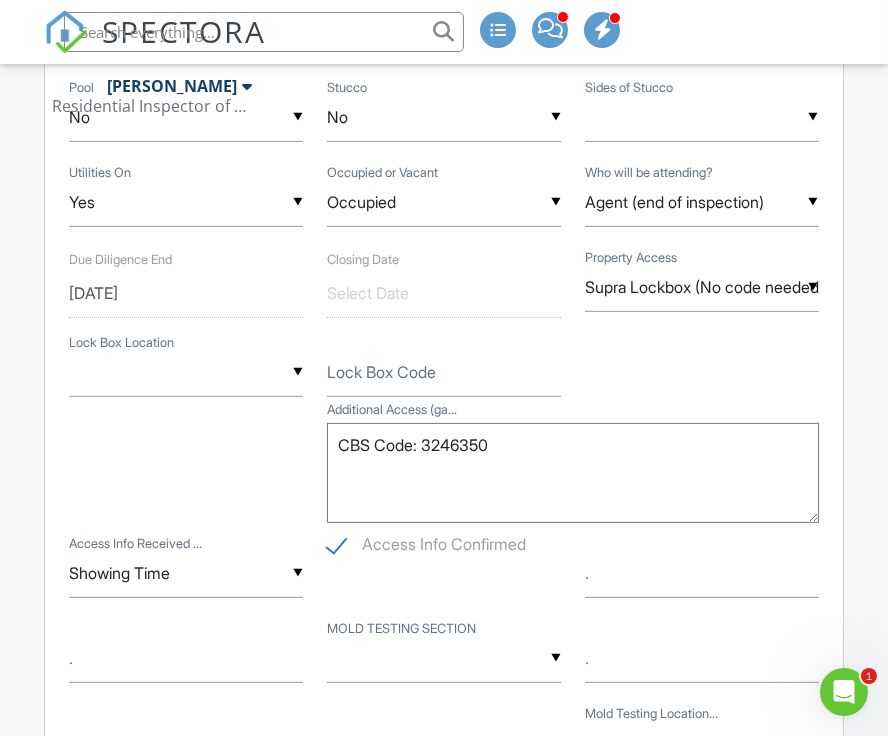 paste on "1488 Lachona Ct" 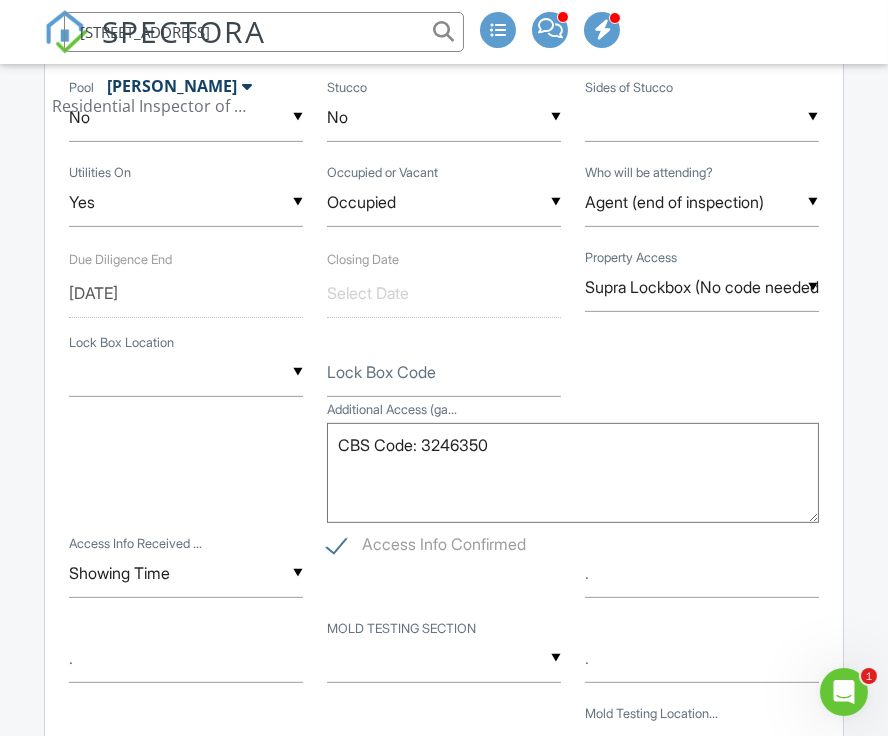 click on "1488 Lachona Ct" at bounding box center [264, 32] 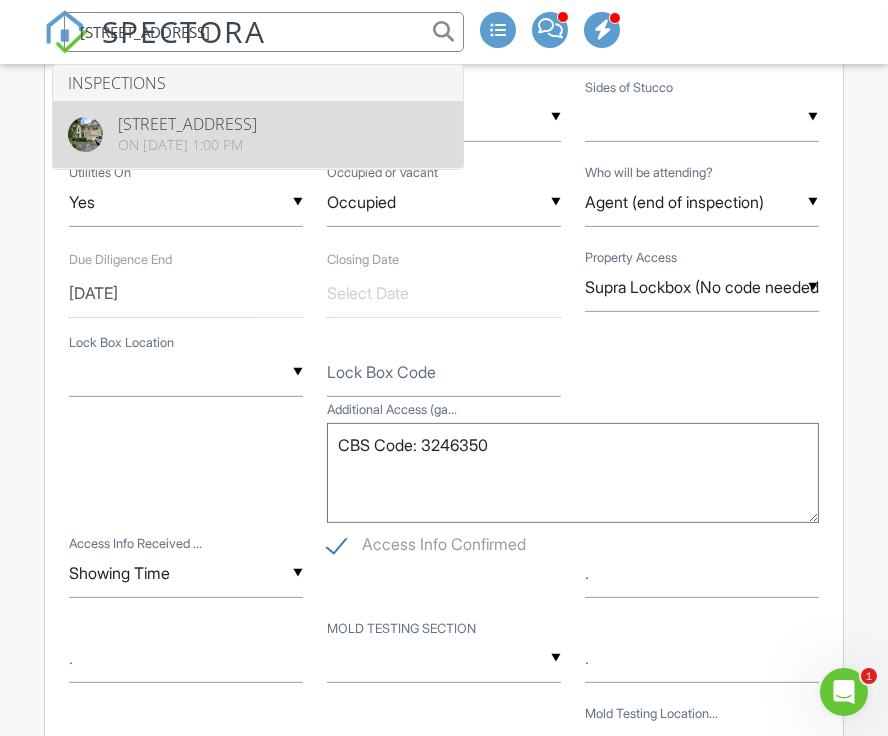type on "1488 Lachona Ct" 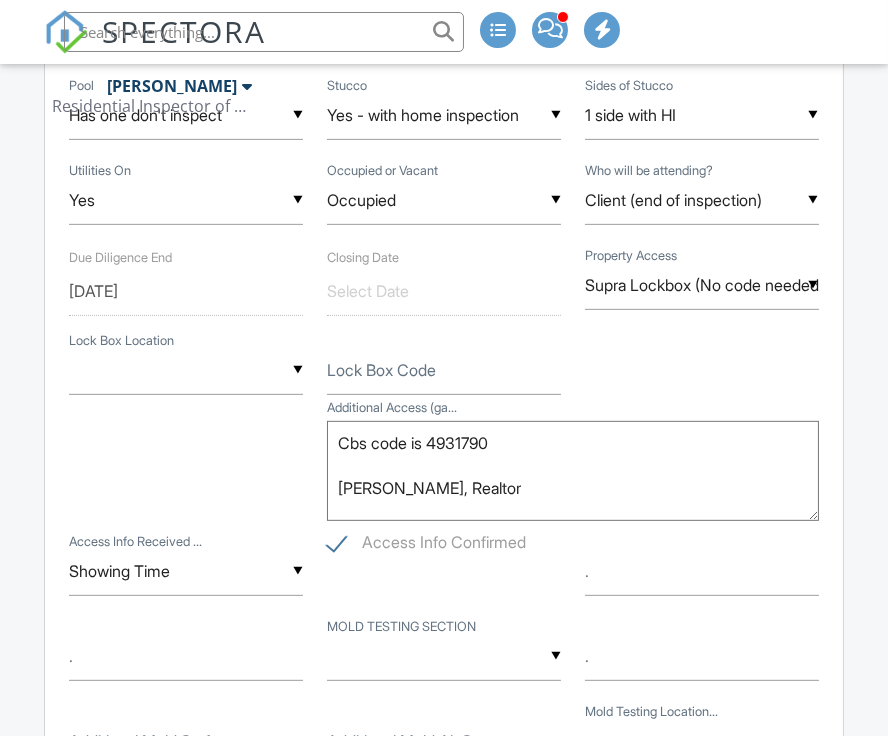 scroll, scrollTop: 2100, scrollLeft: 0, axis: vertical 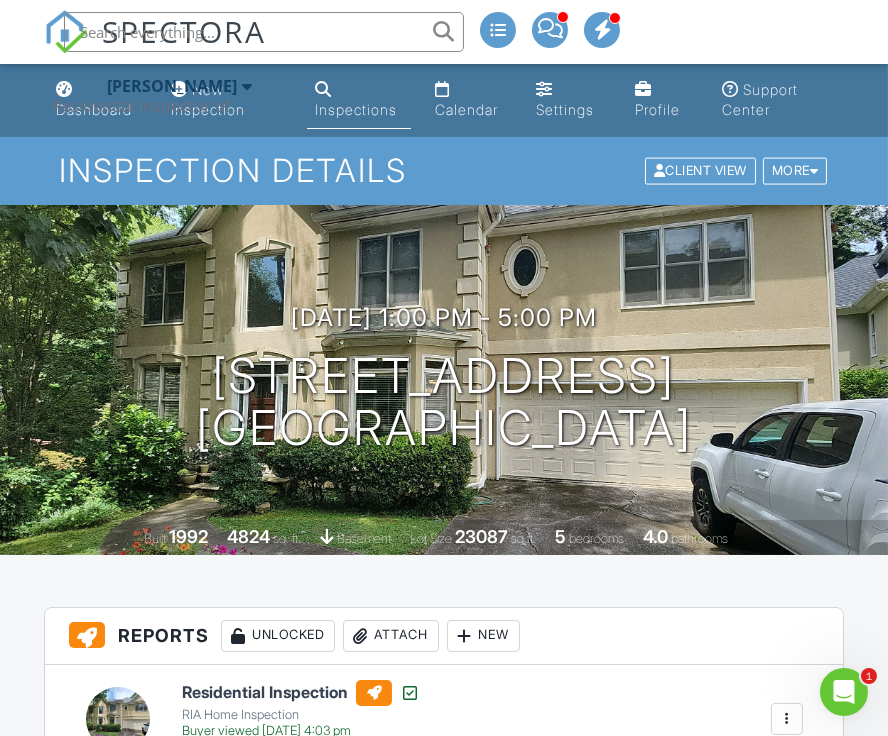 click at bounding box center (264, 32) 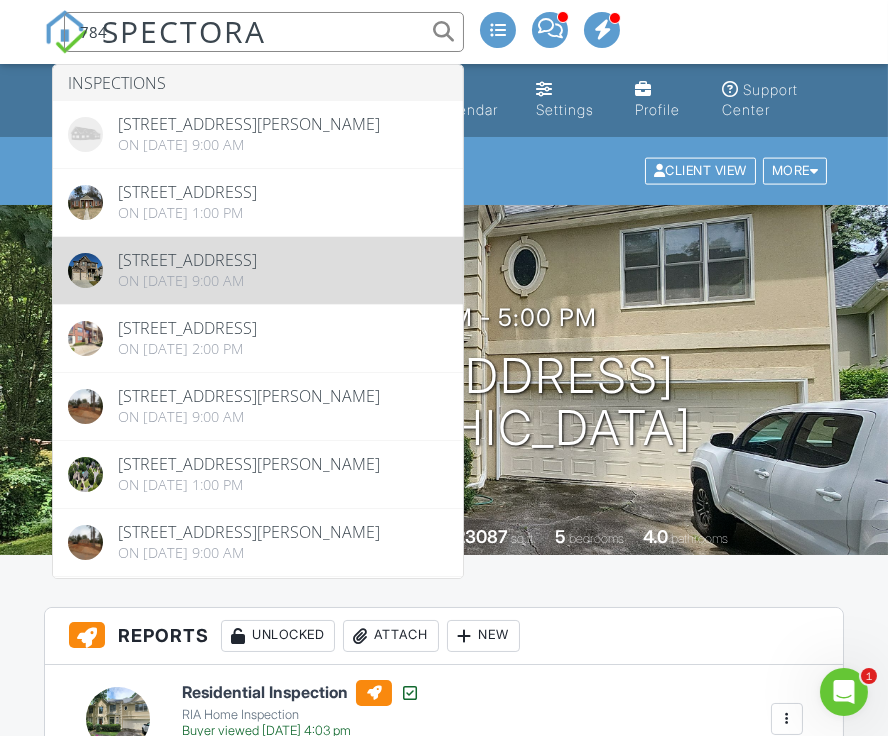 type on "784" 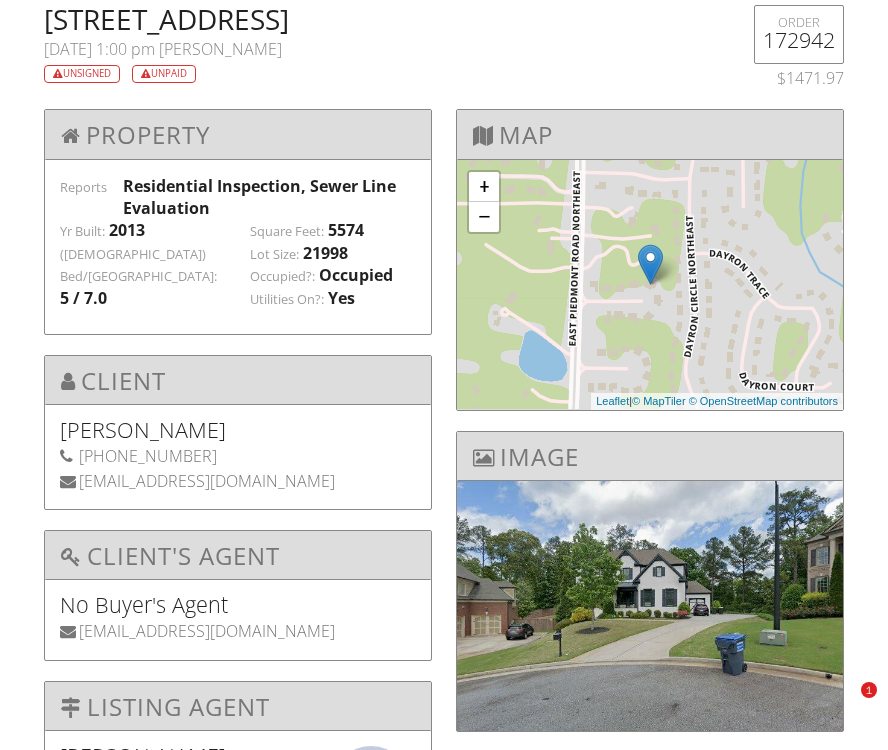 scroll, scrollTop: 0, scrollLeft: 0, axis: both 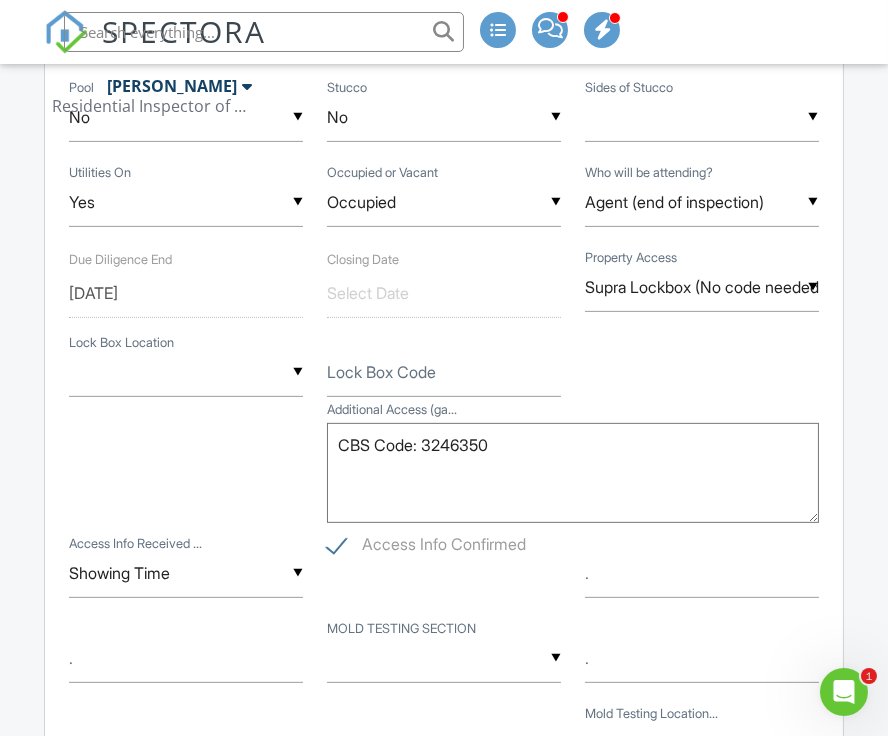 click at bounding box center [264, 32] 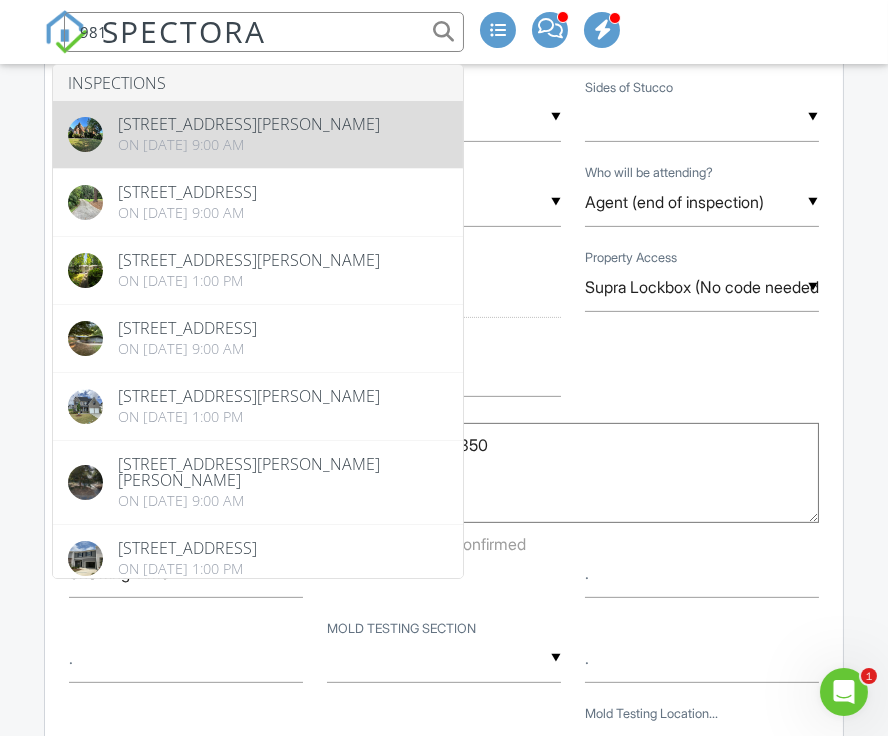 type on "981" 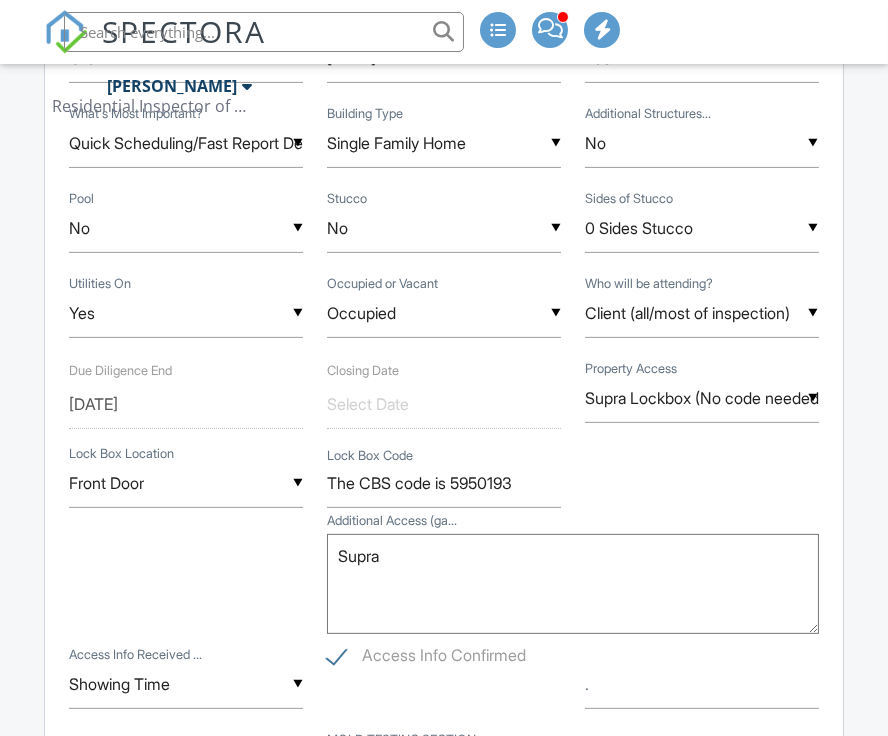 scroll, scrollTop: 1200, scrollLeft: 0, axis: vertical 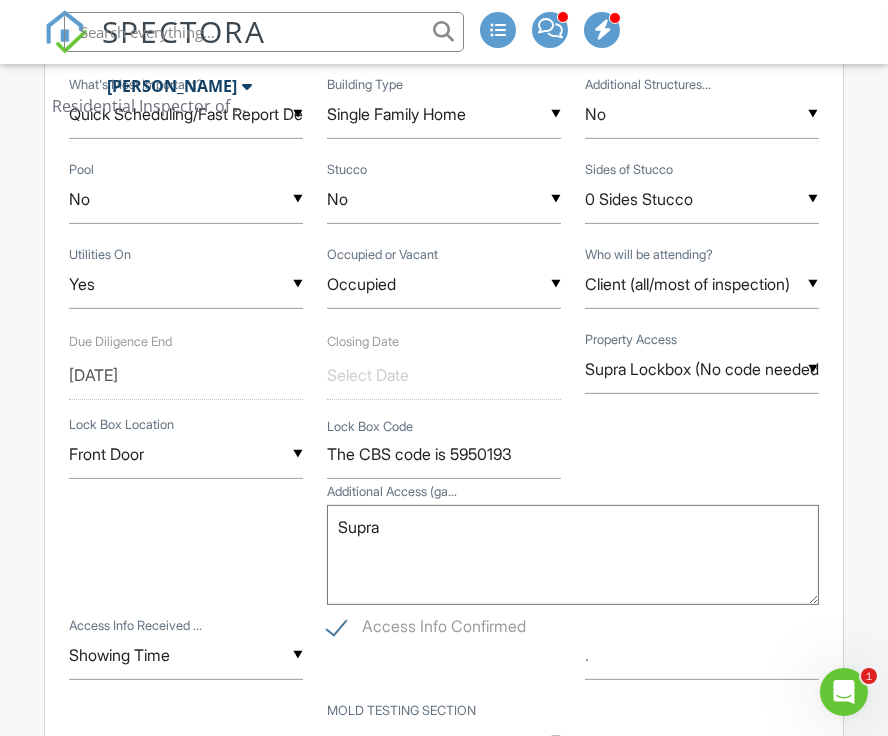 paste on "[STREET_ADDRESS]" 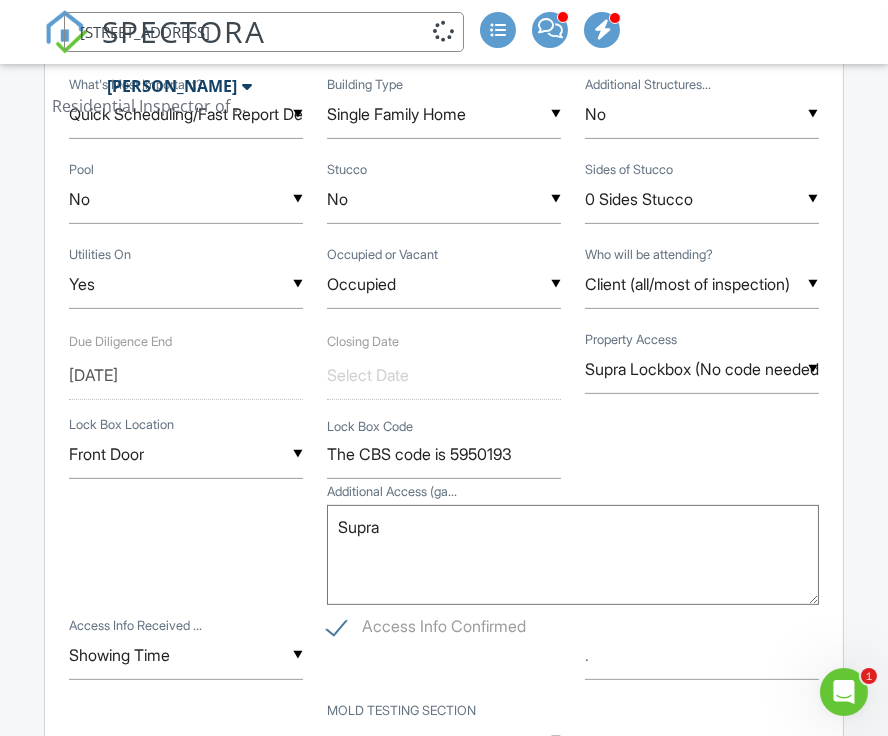 click on "[STREET_ADDRESS]" at bounding box center [264, 32] 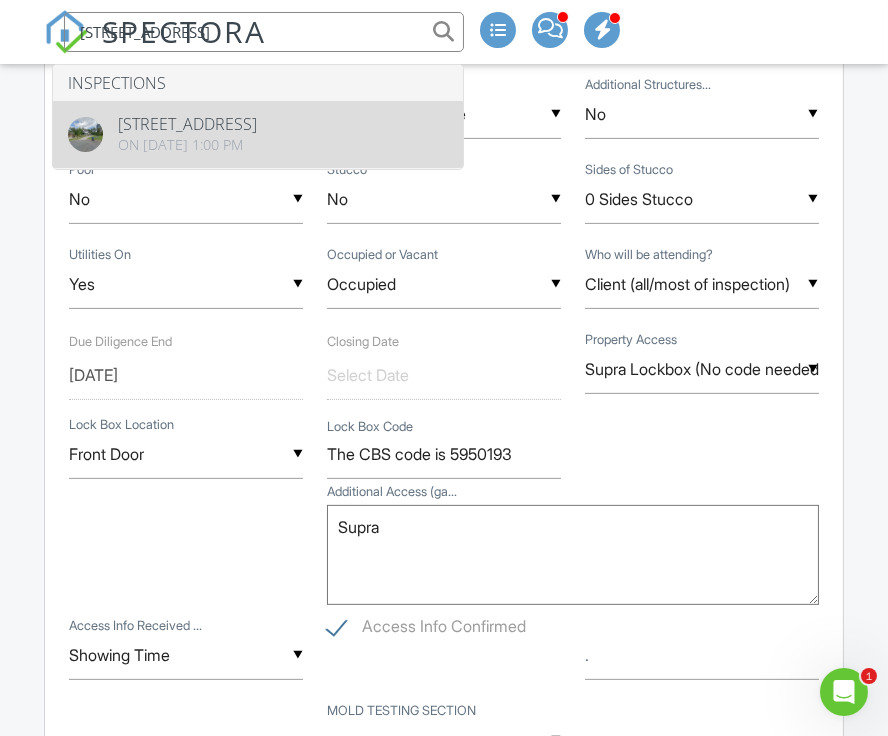 type on "[STREET_ADDRESS]" 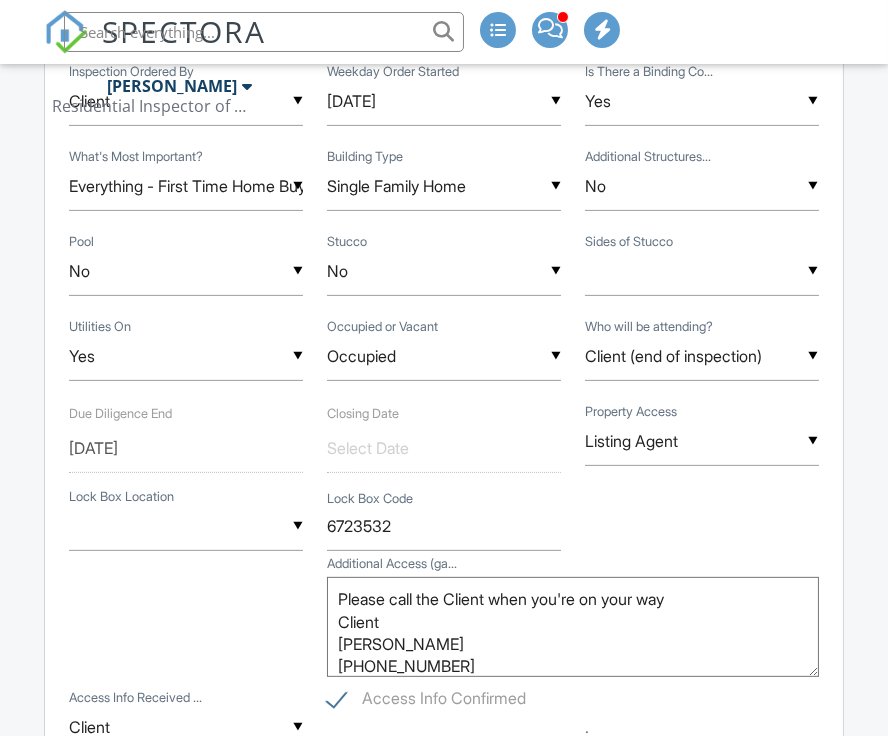 scroll, scrollTop: 1200, scrollLeft: 0, axis: vertical 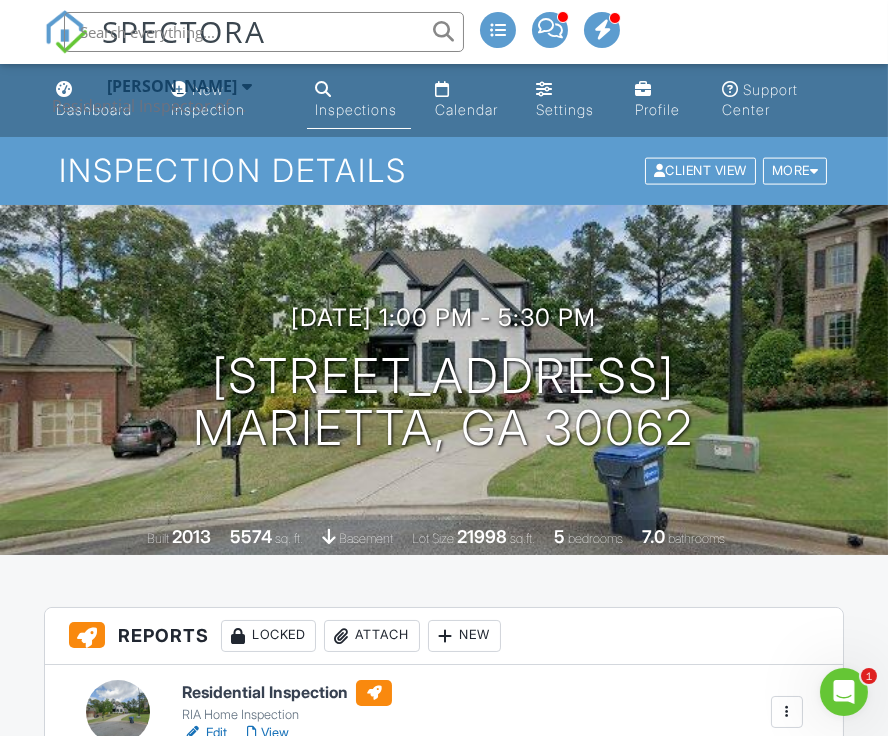 click at bounding box center [264, 32] 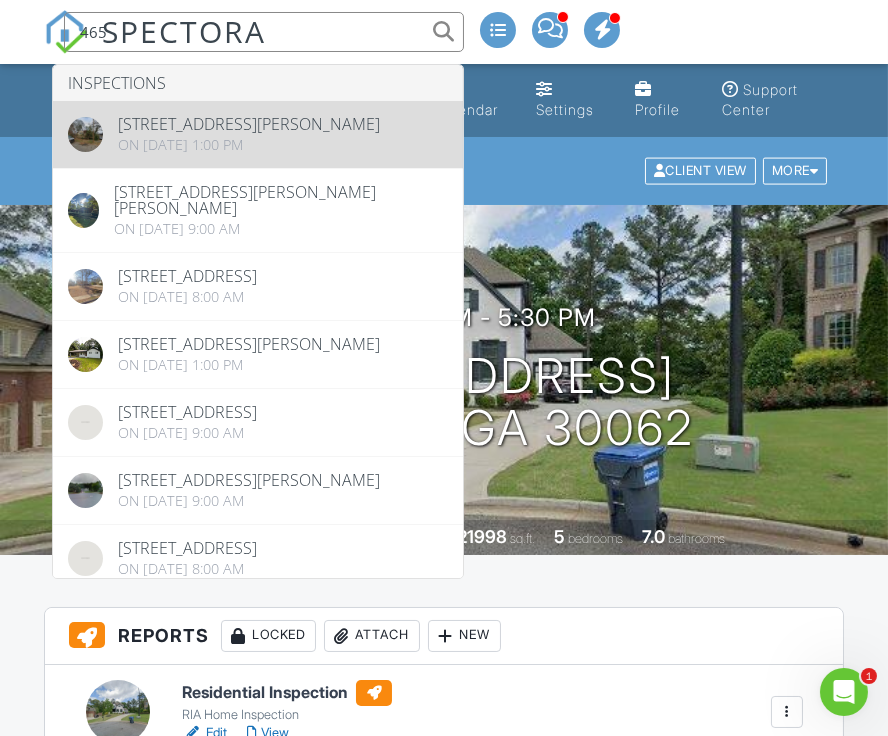 type on "465" 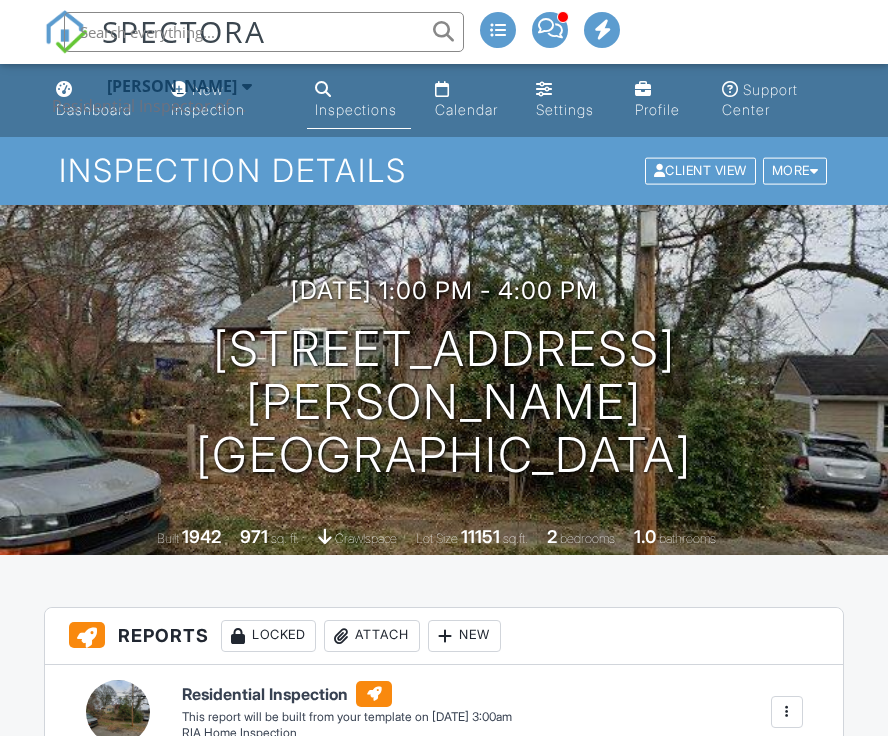 scroll, scrollTop: 0, scrollLeft: 0, axis: both 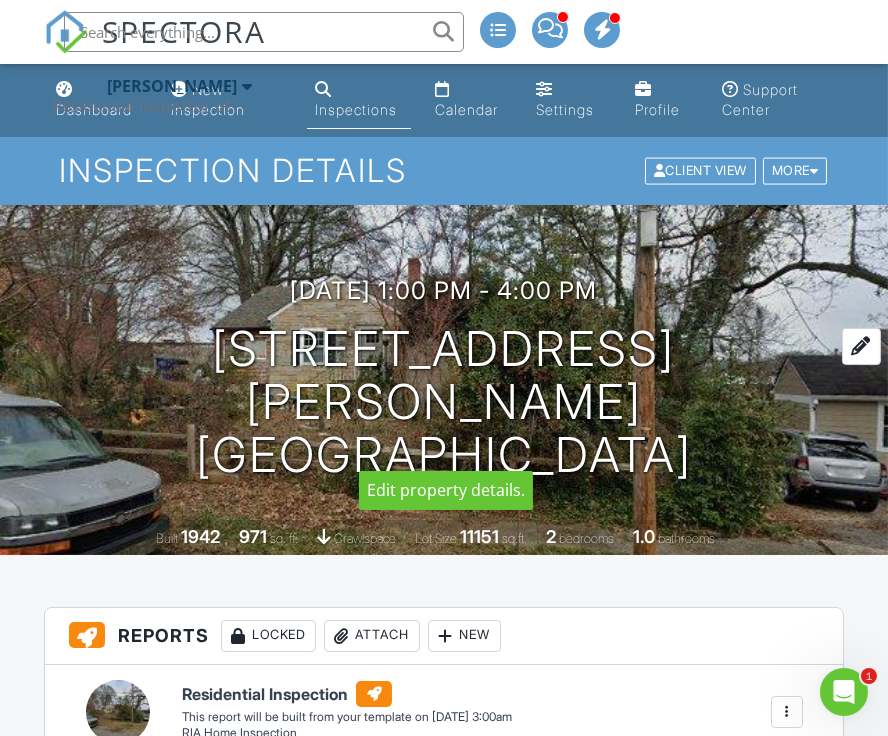 click on "465 Erin Ave SW
Atlanta, GA 30310" at bounding box center (444, 402) 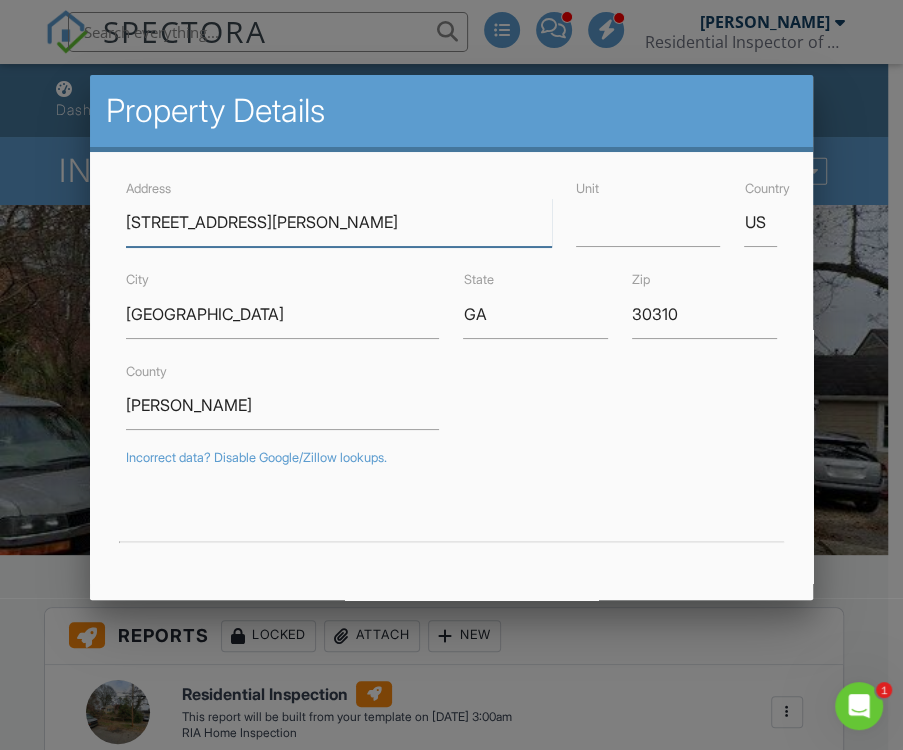 click on "465 Erin Ave SW" at bounding box center (339, 222) 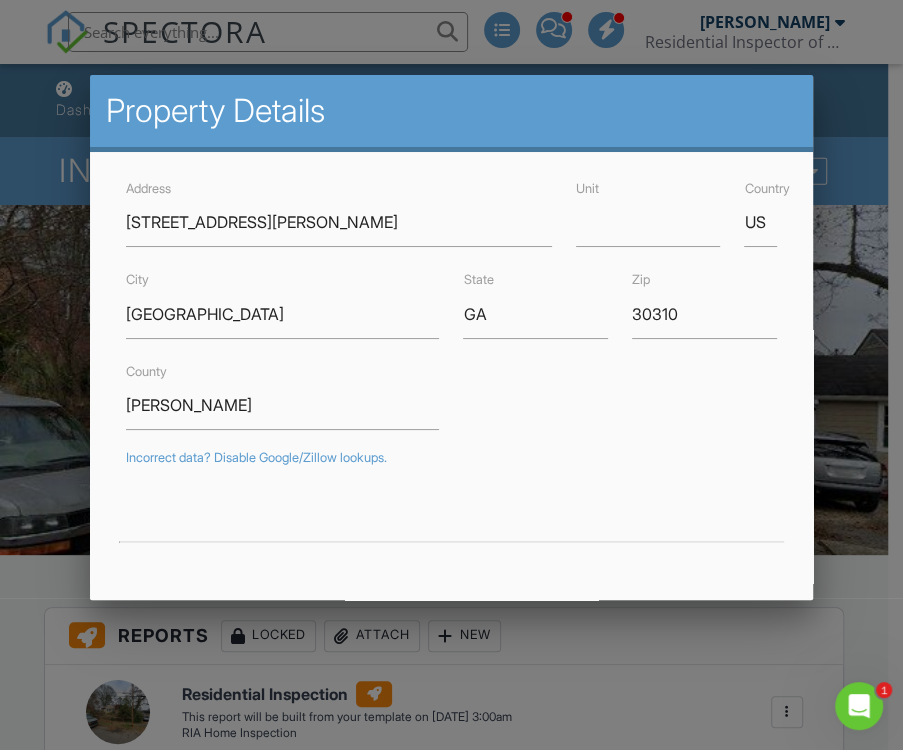 click at bounding box center [451, 369] 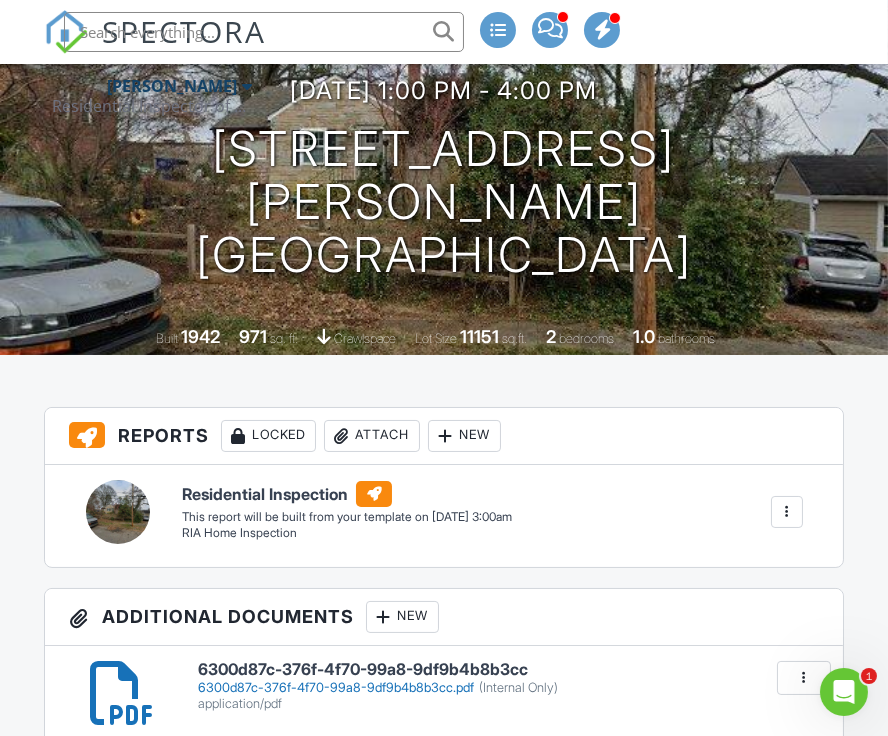scroll, scrollTop: 100, scrollLeft: 0, axis: vertical 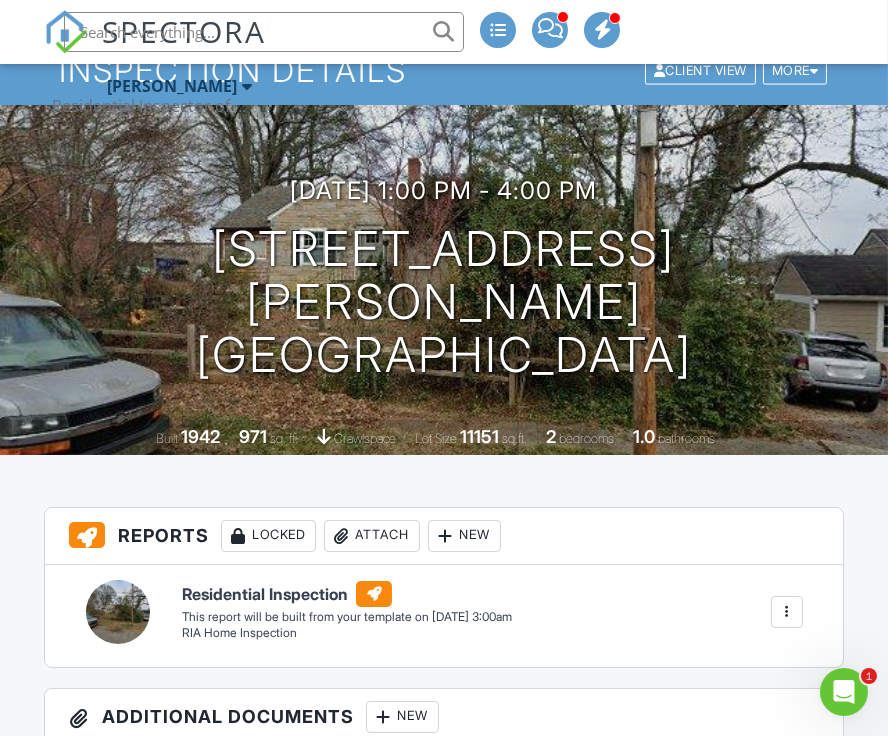 paste on "784 Sunset Down Ct SW" 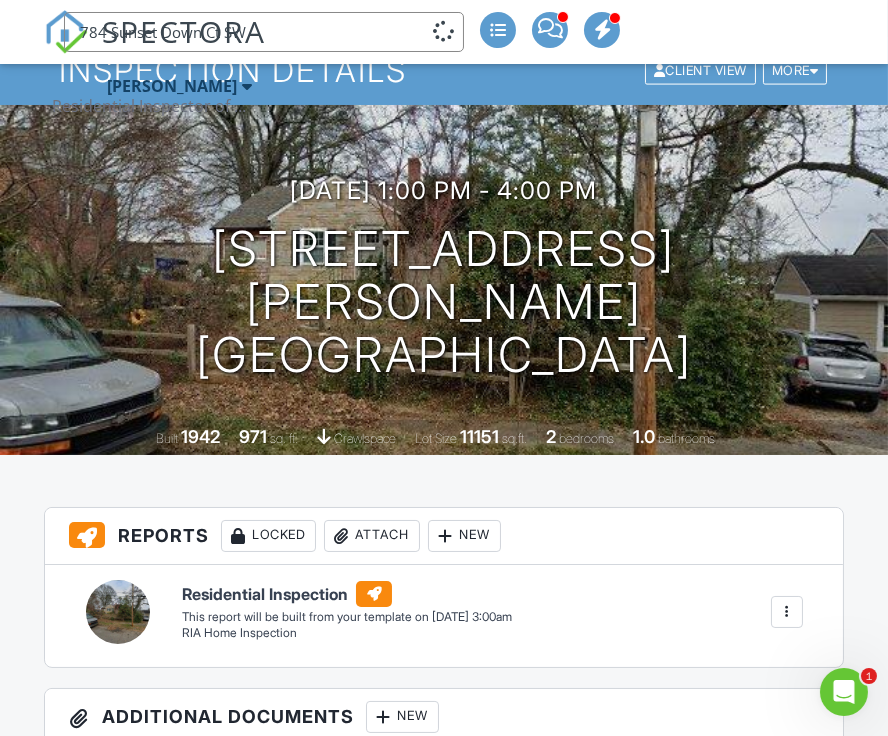 click on "784 Sunset Down Ct SW" at bounding box center (264, 32) 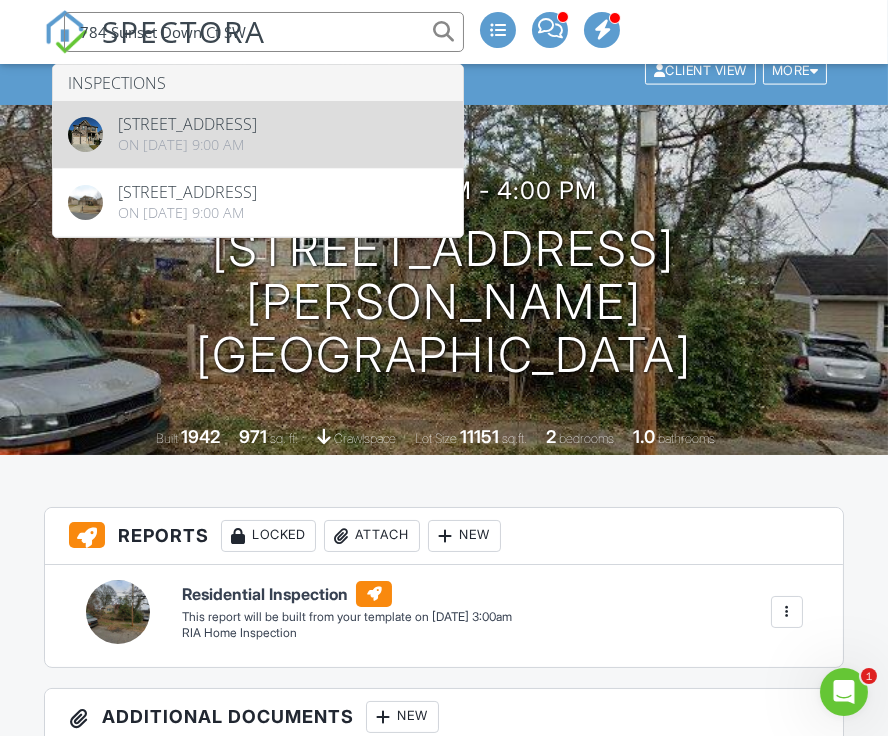 type on "784 Sunset Down Ct SW" 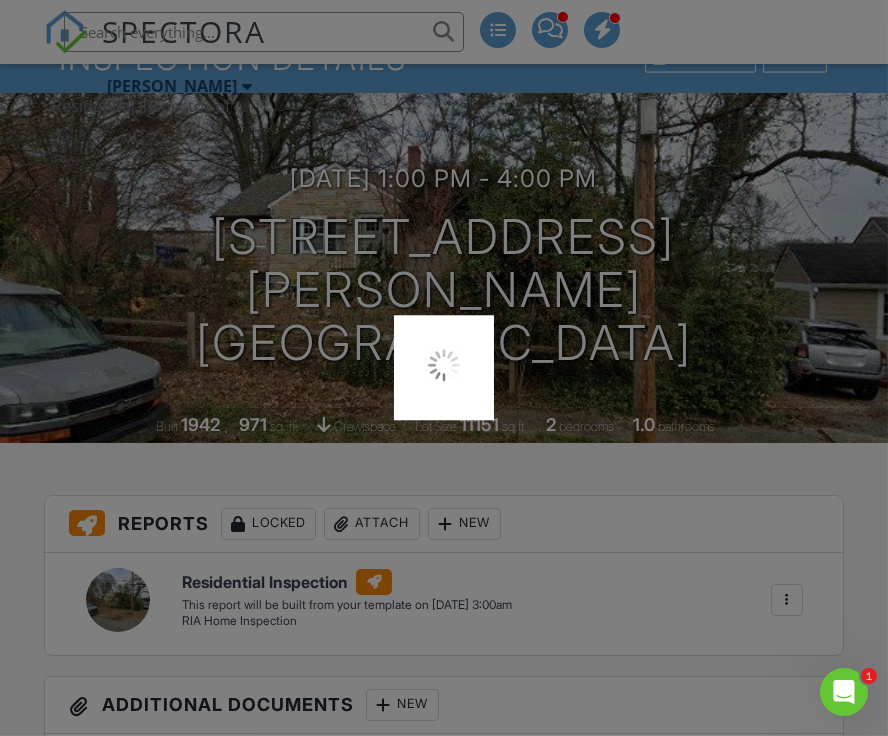 scroll, scrollTop: 200, scrollLeft: 0, axis: vertical 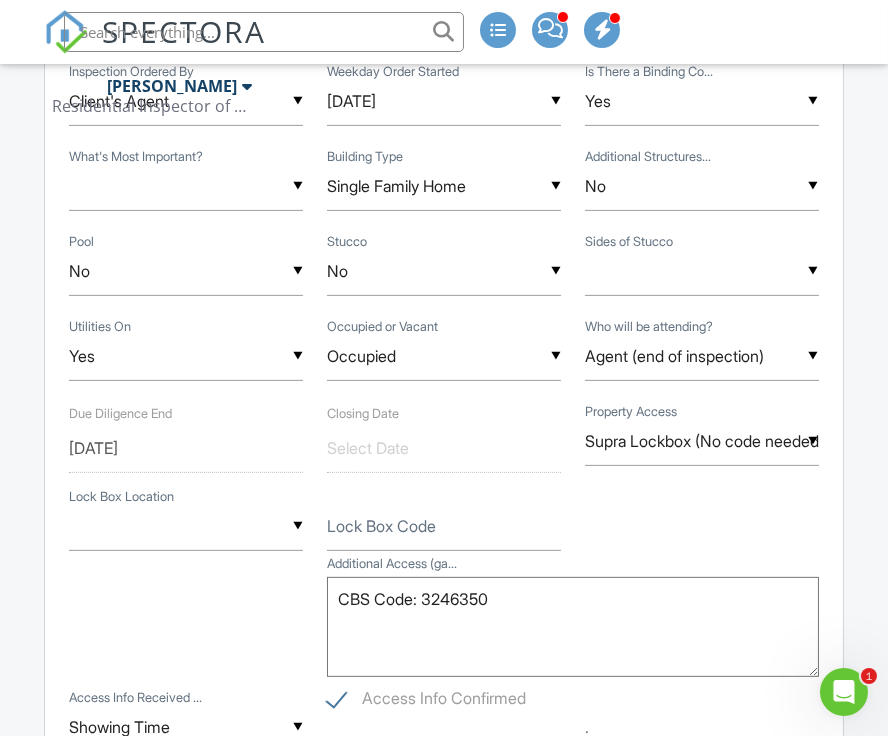 click on "CBS Code: 3246350" at bounding box center [572, 627] 